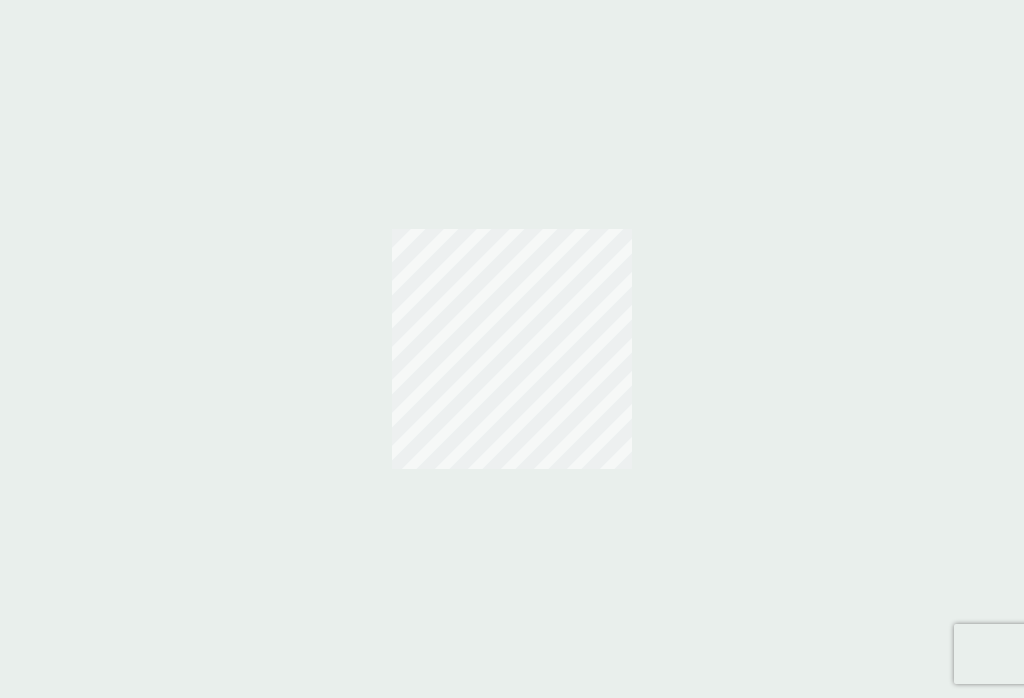 scroll, scrollTop: 0, scrollLeft: 0, axis: both 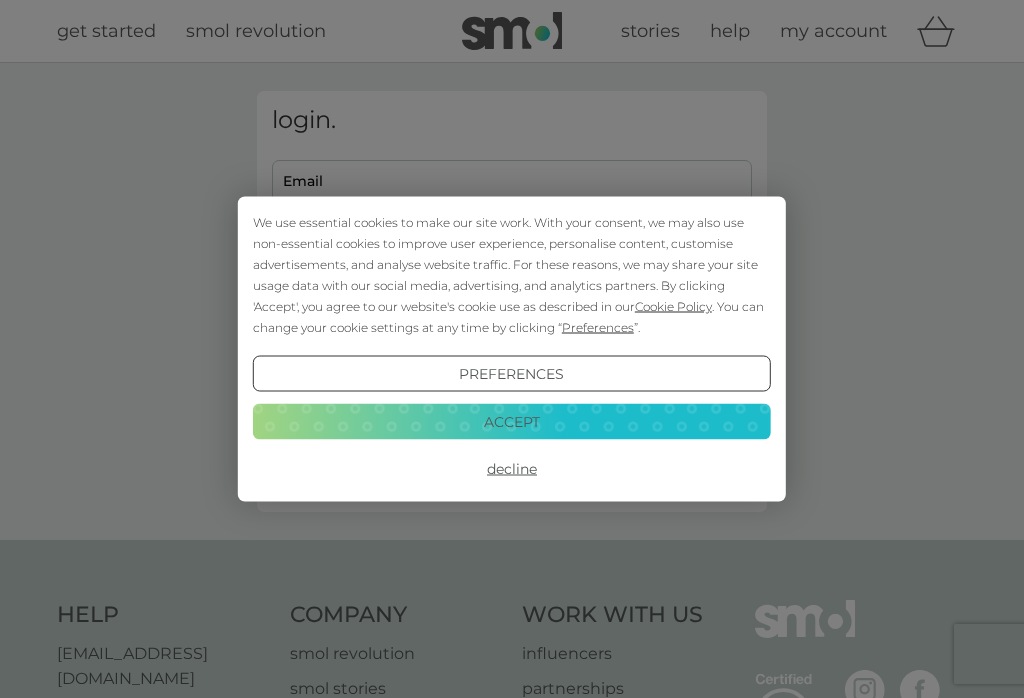 click on "Accept" at bounding box center (512, 421) 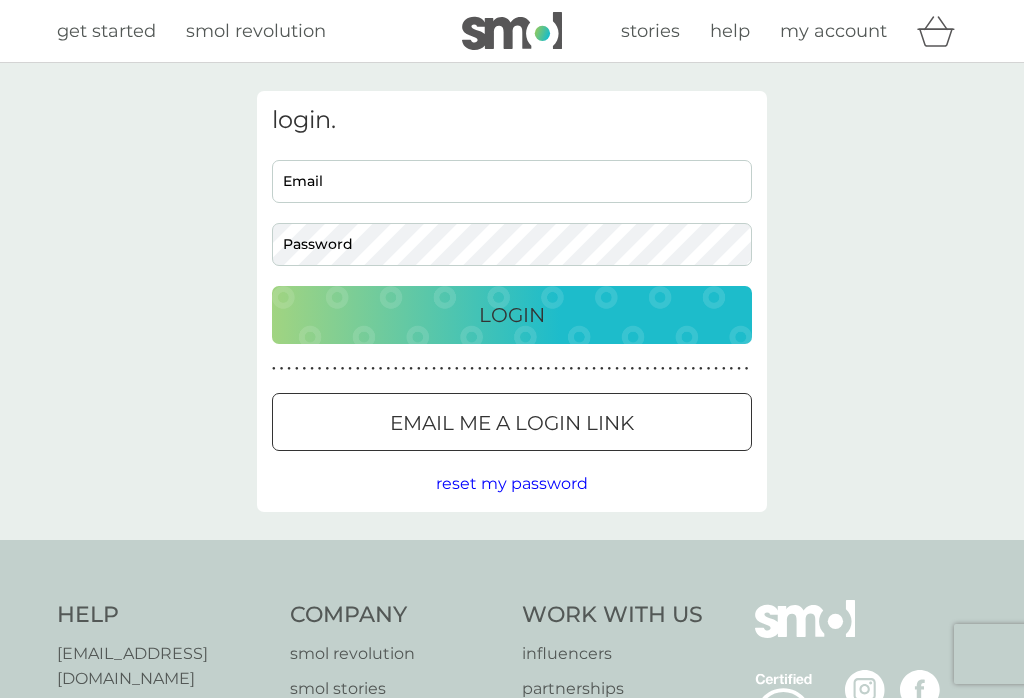 click on "Email" at bounding box center (512, 181) 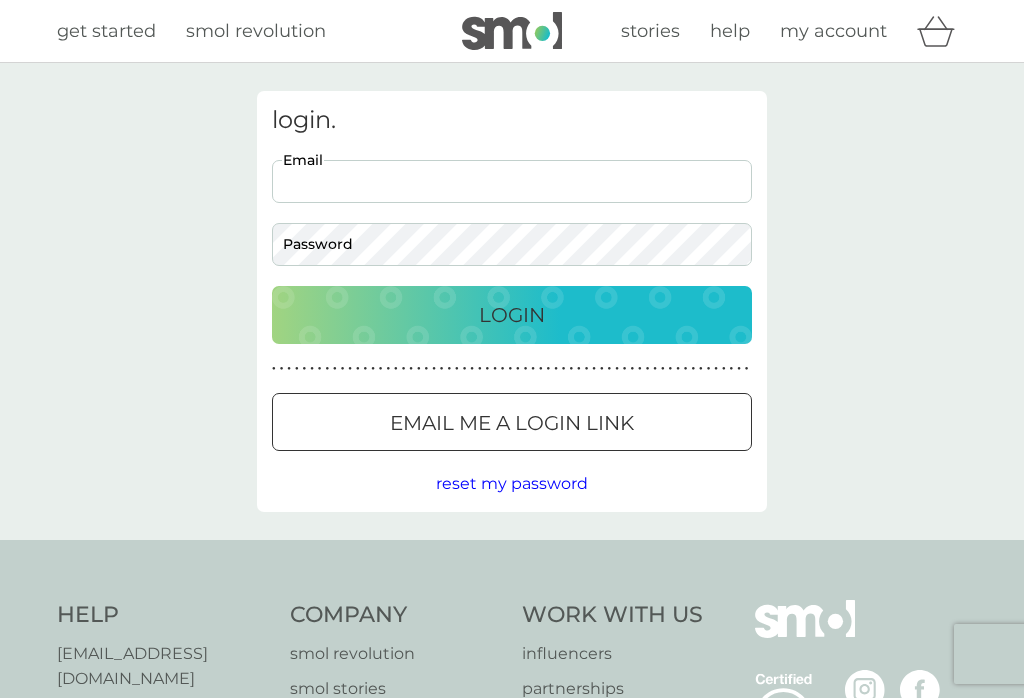 scroll, scrollTop: 0, scrollLeft: 0, axis: both 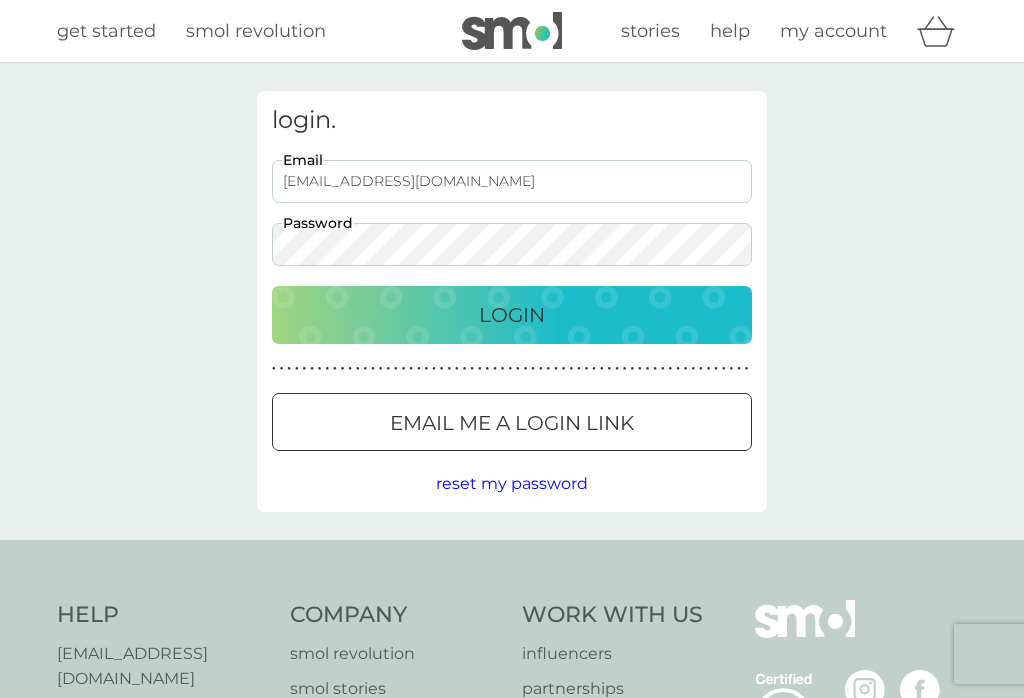 click on "Login" at bounding box center (512, 315) 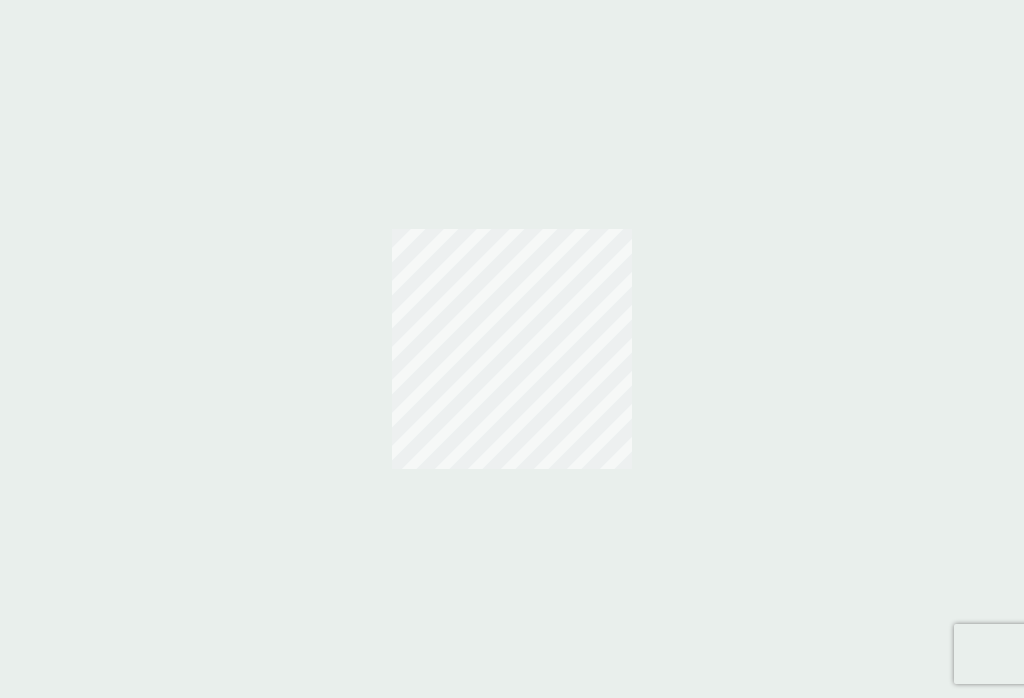 scroll, scrollTop: 0, scrollLeft: 0, axis: both 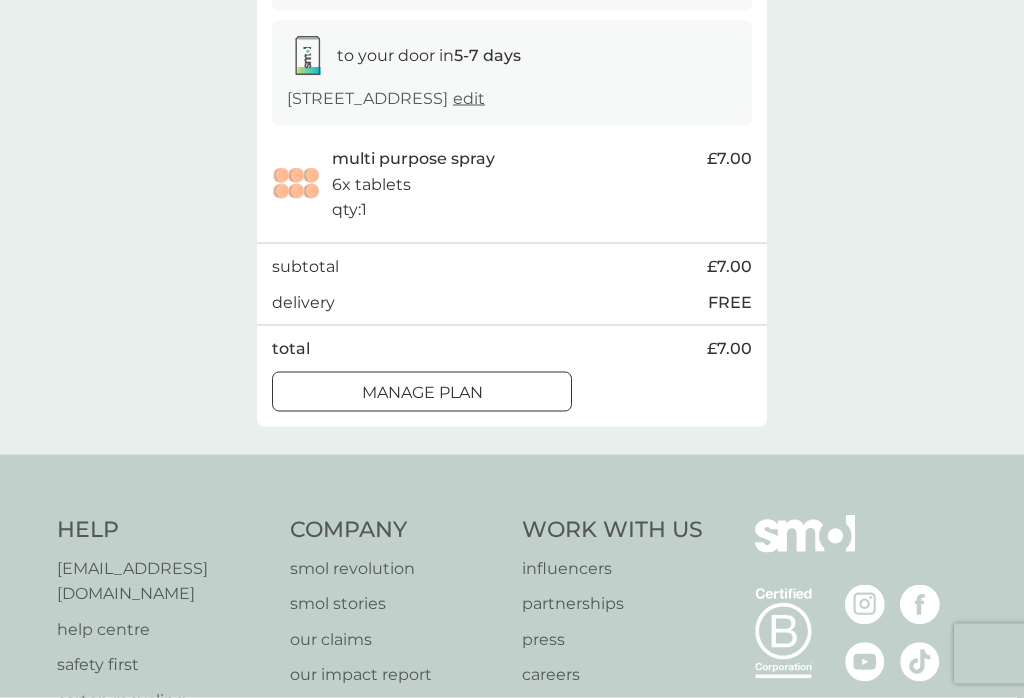 click on "Manage plan" at bounding box center (422, 393) 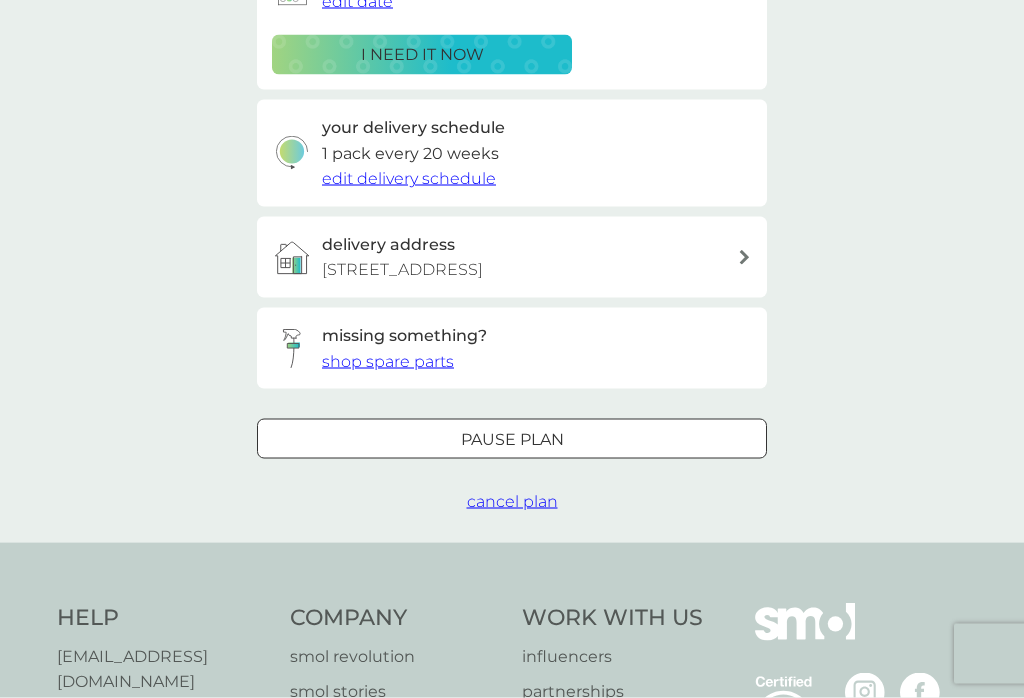scroll, scrollTop: 391, scrollLeft: 0, axis: vertical 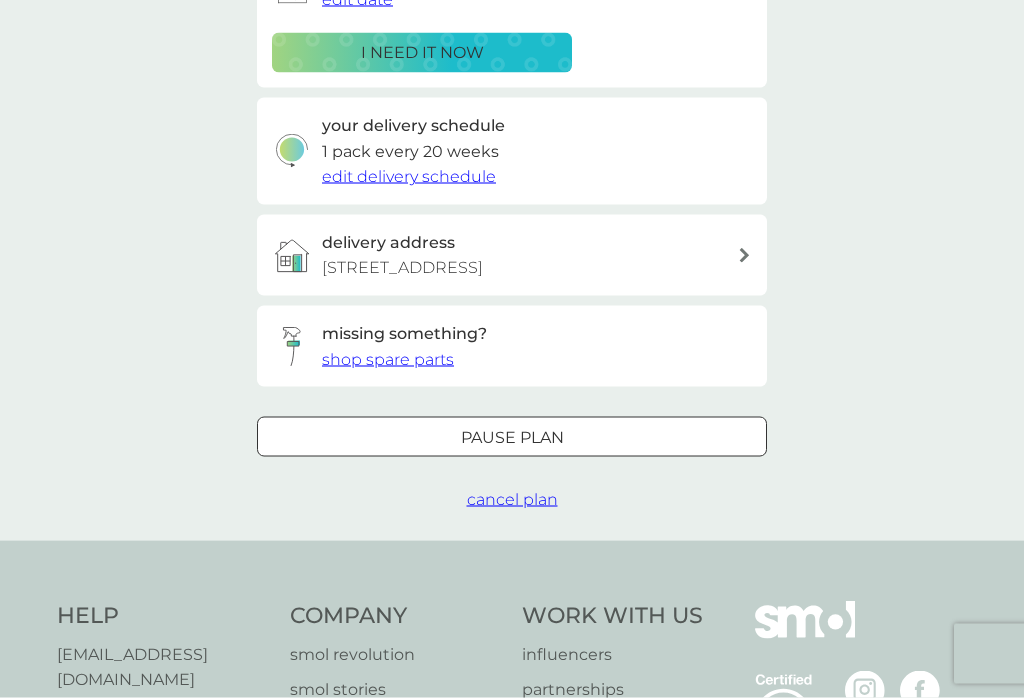 click on "edit delivery schedule" at bounding box center (409, 176) 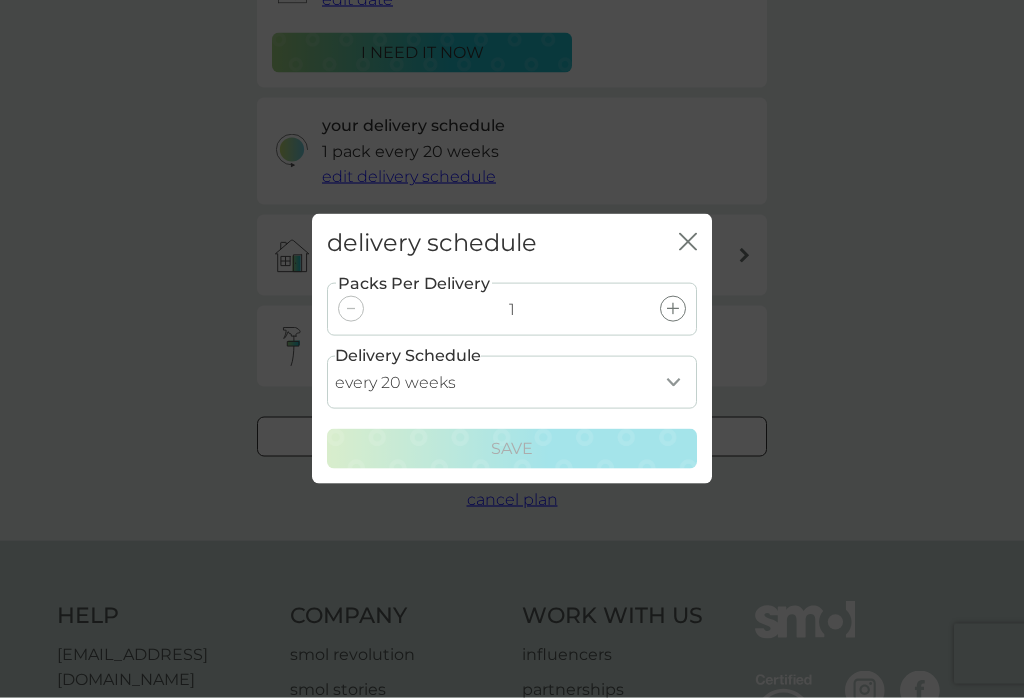 scroll, scrollTop: 392, scrollLeft: 0, axis: vertical 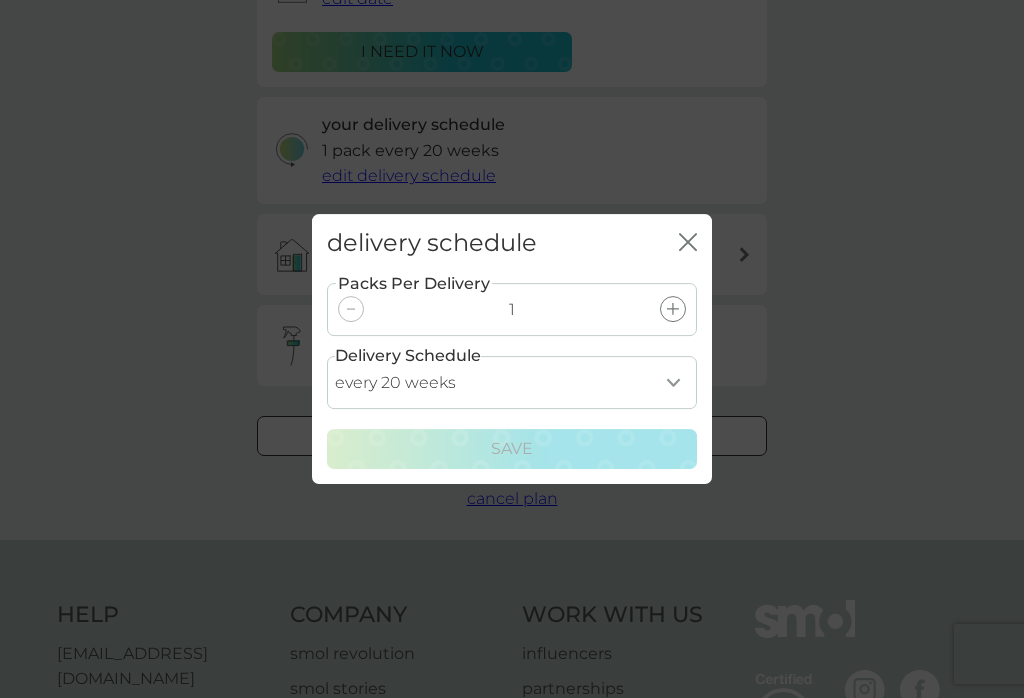 click on "close" 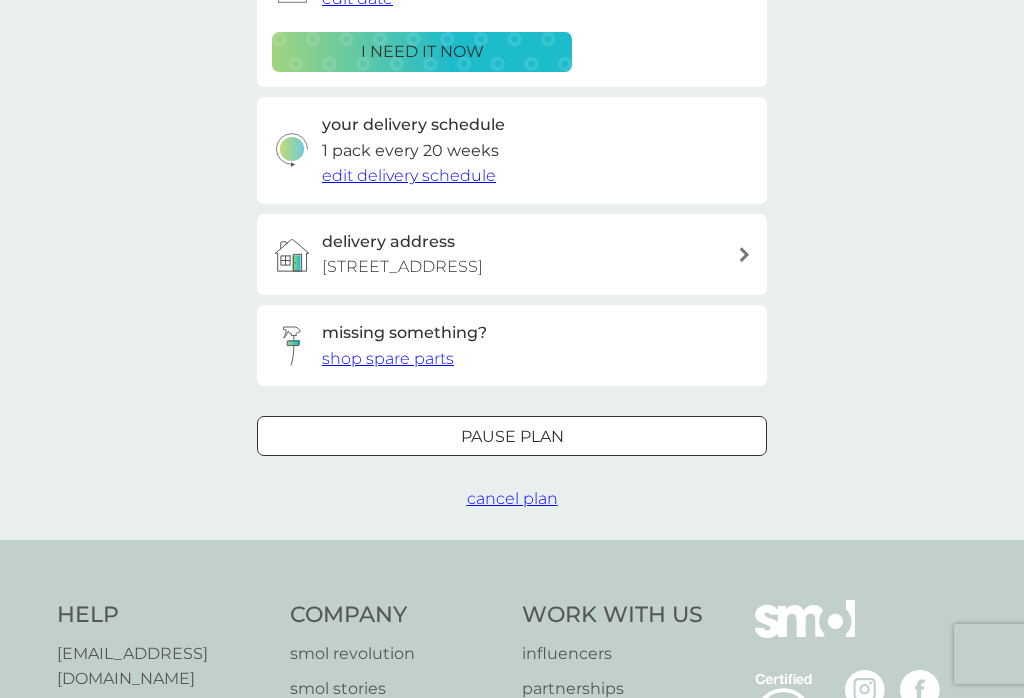 click on "Pause plan" at bounding box center (512, 436) 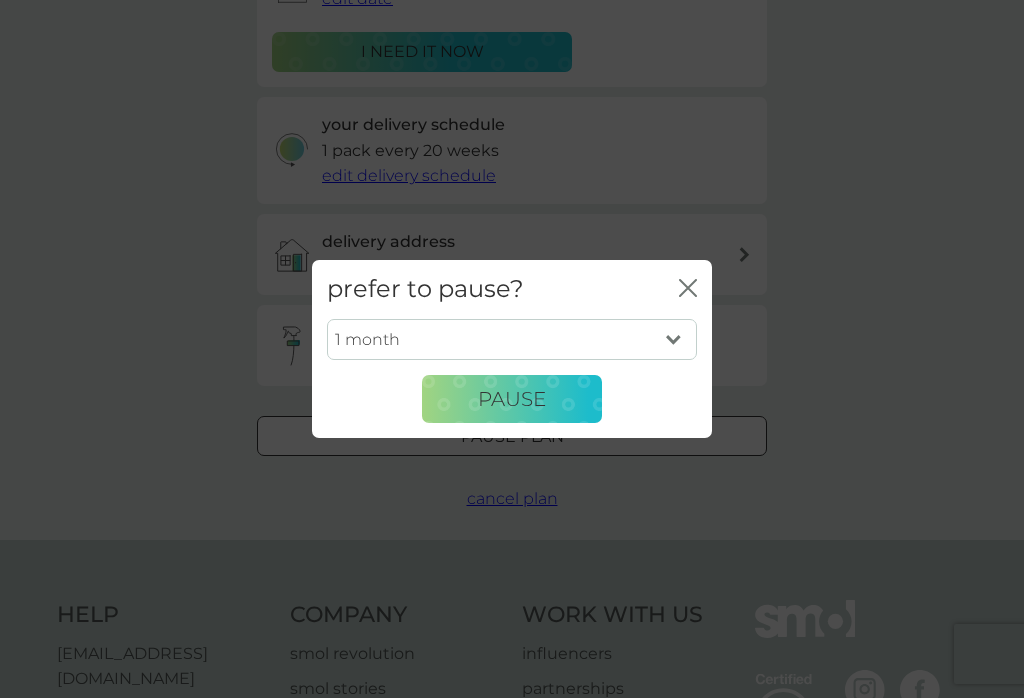 click on "1 month 2 months 3 months 4 months 5 months 6 months" at bounding box center (512, 340) 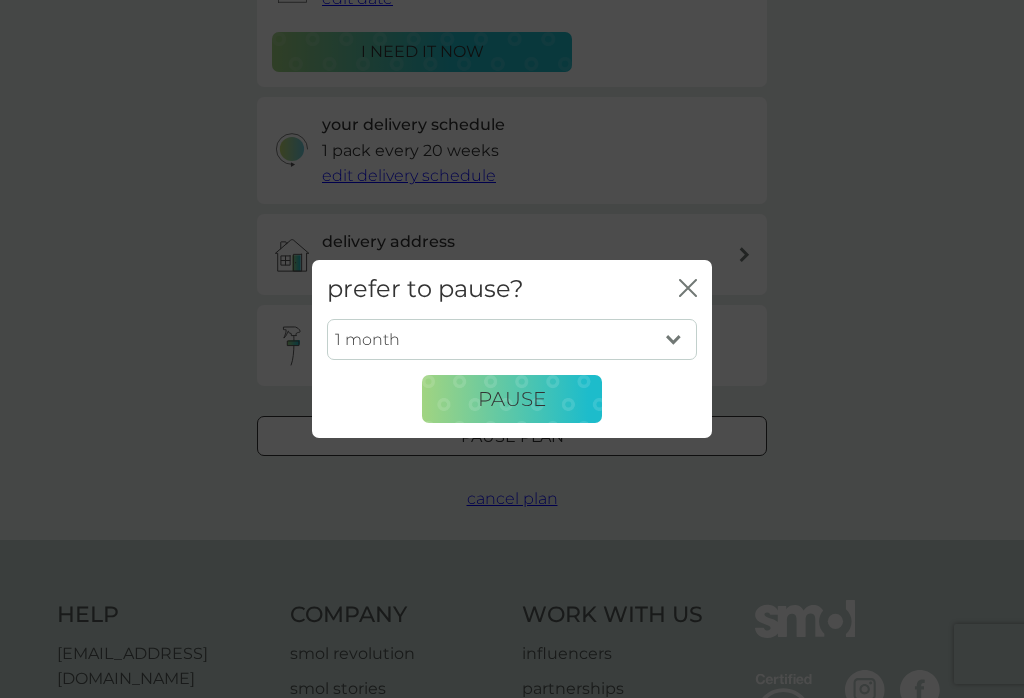 select on "3" 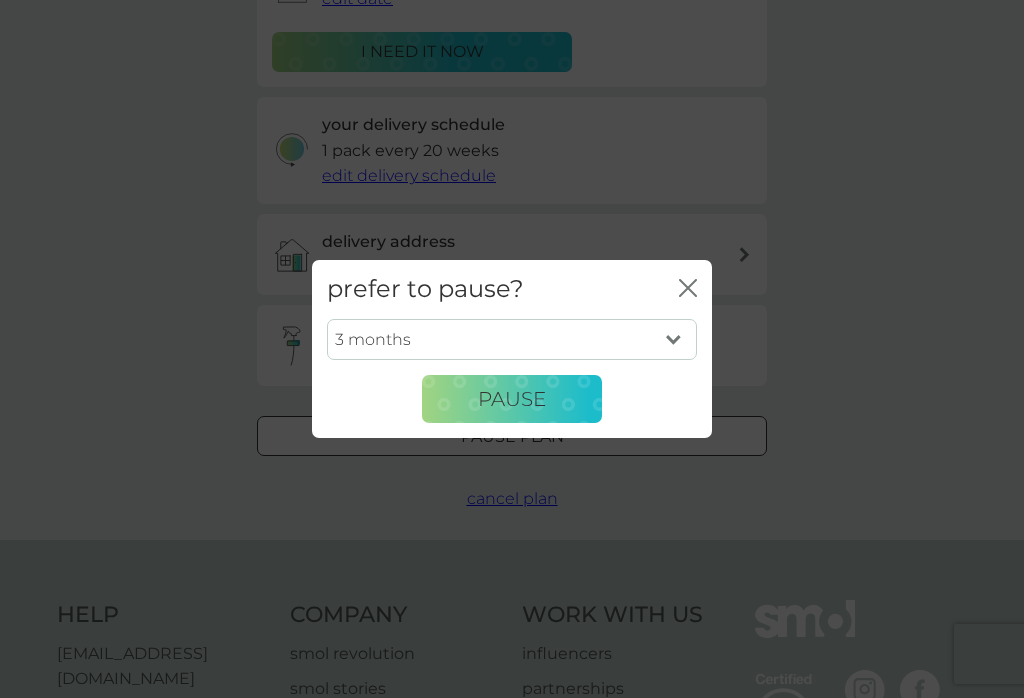 click on "Pause" at bounding box center [512, 399] 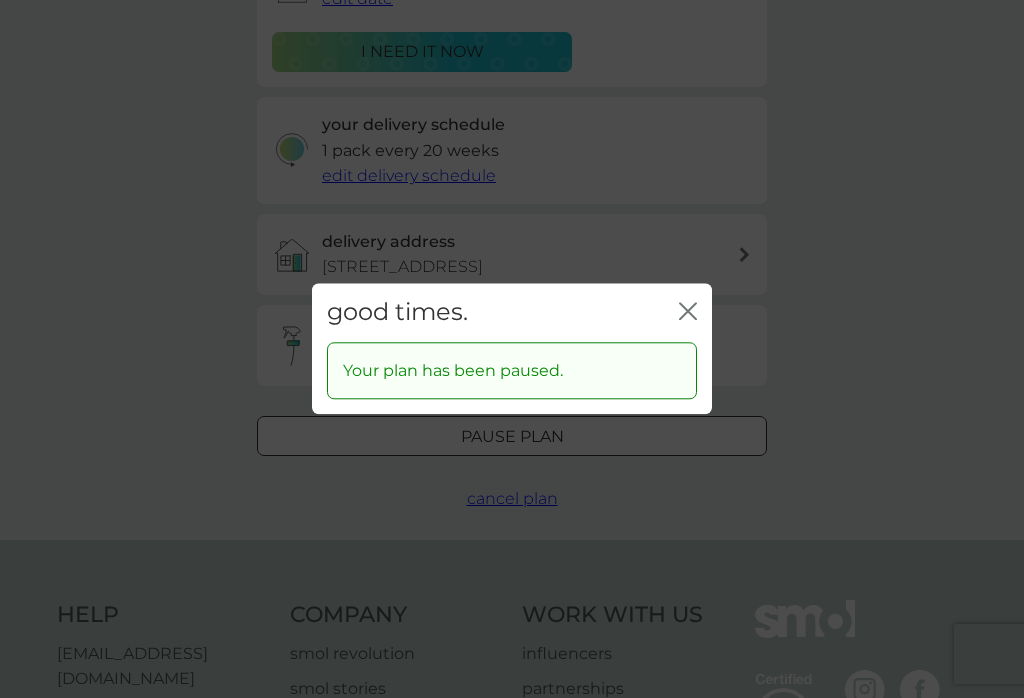 click on "good times. close" at bounding box center (512, 312) 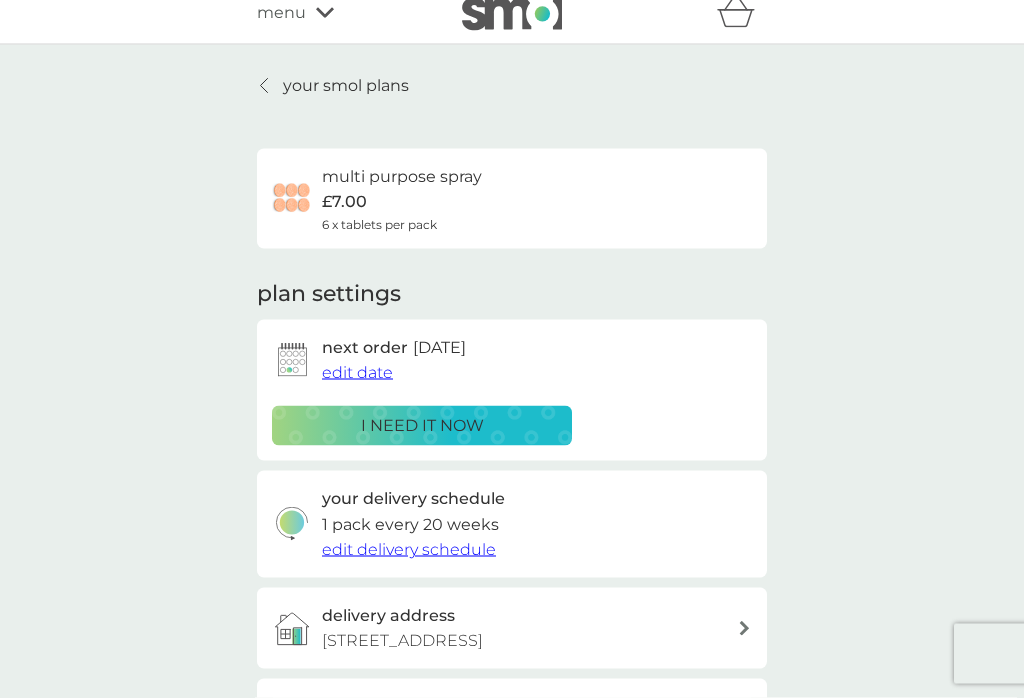 scroll, scrollTop: 0, scrollLeft: 0, axis: both 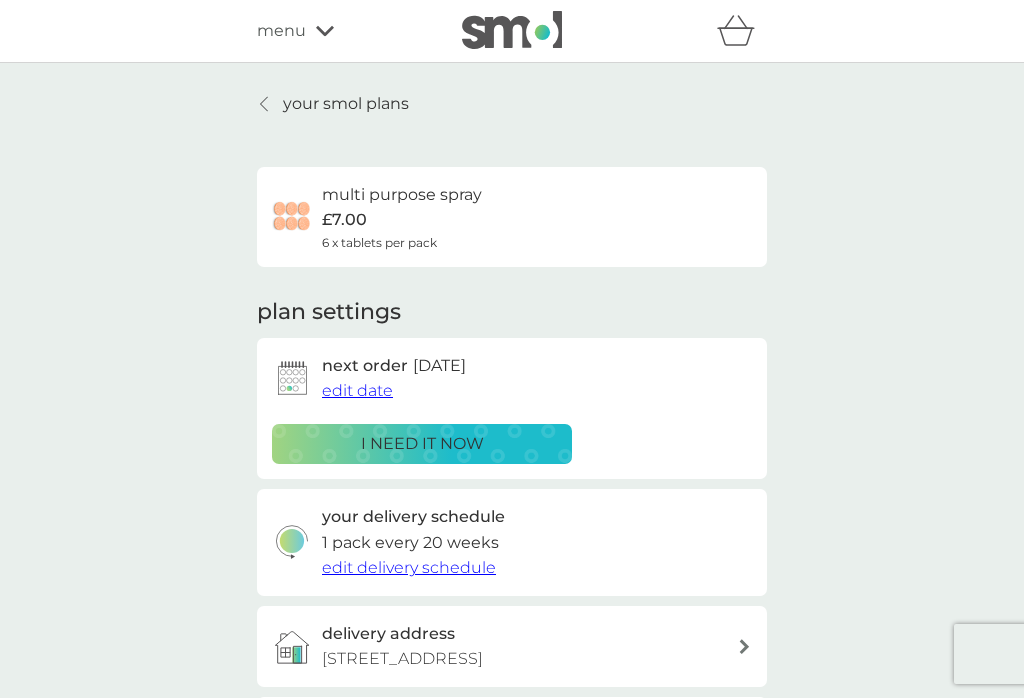 click on "menu" at bounding box center (281, 31) 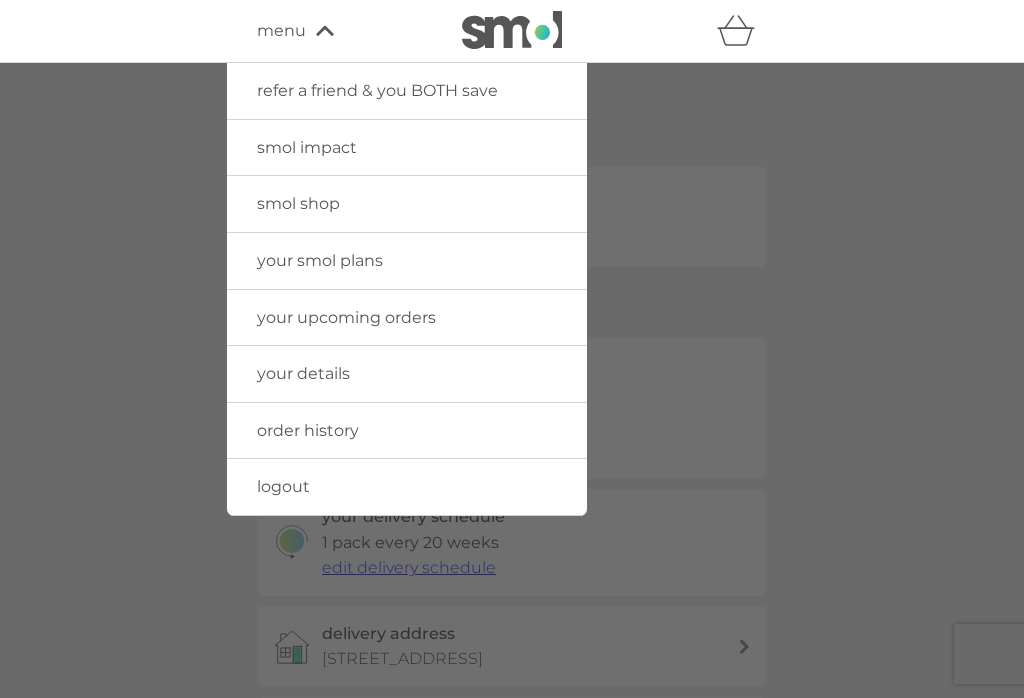 click on "logout" at bounding box center (407, 487) 